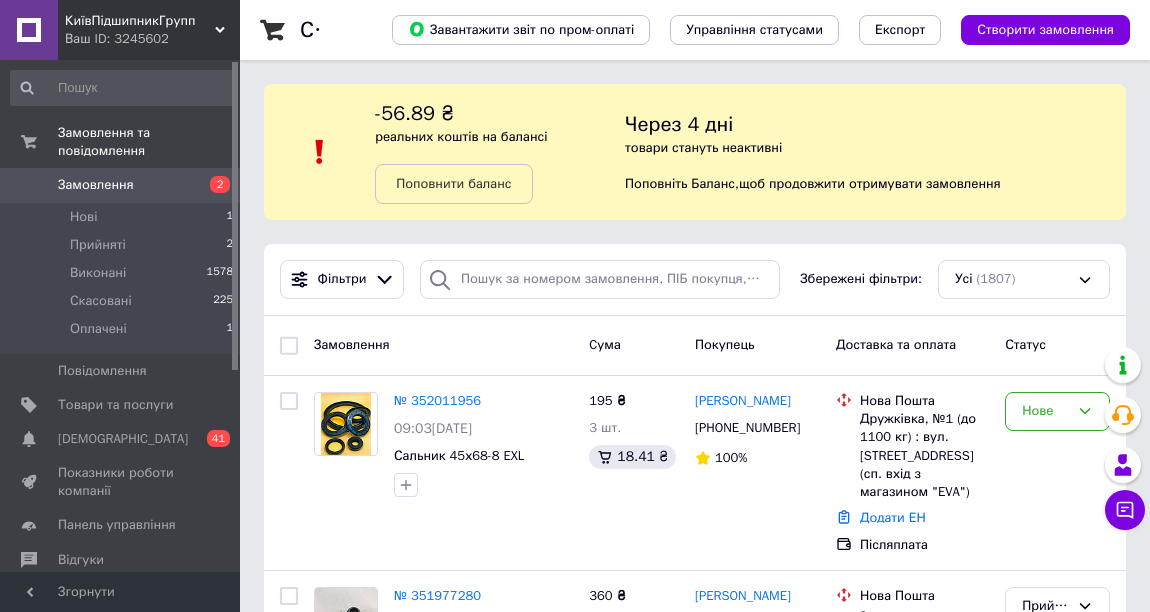scroll, scrollTop: 90, scrollLeft: 0, axis: vertical 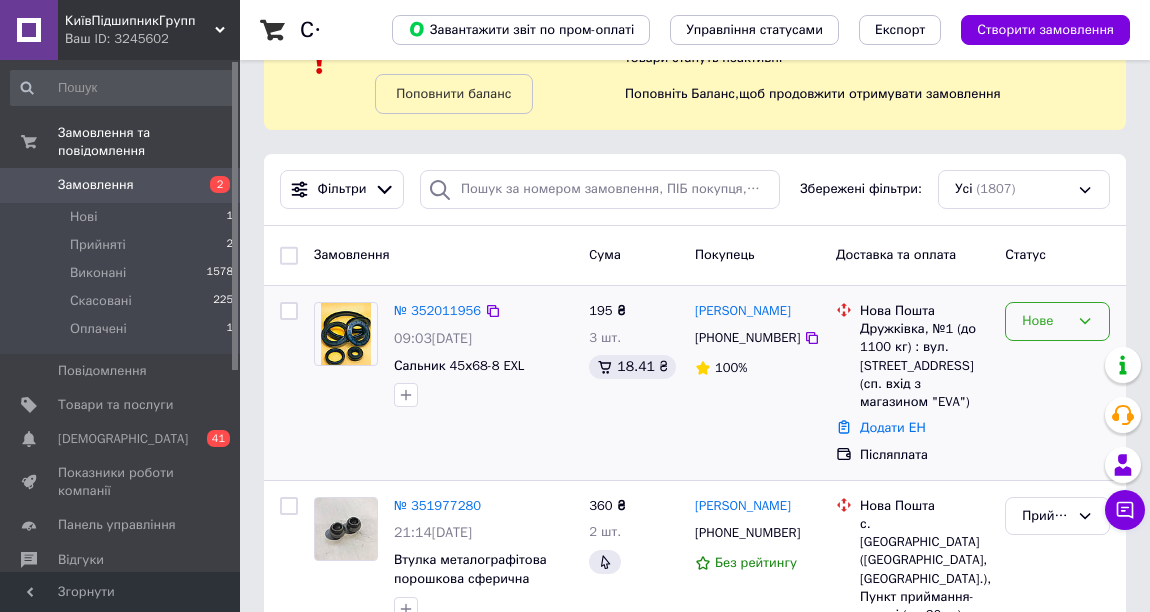 click on "Нове" at bounding box center (1045, 321) 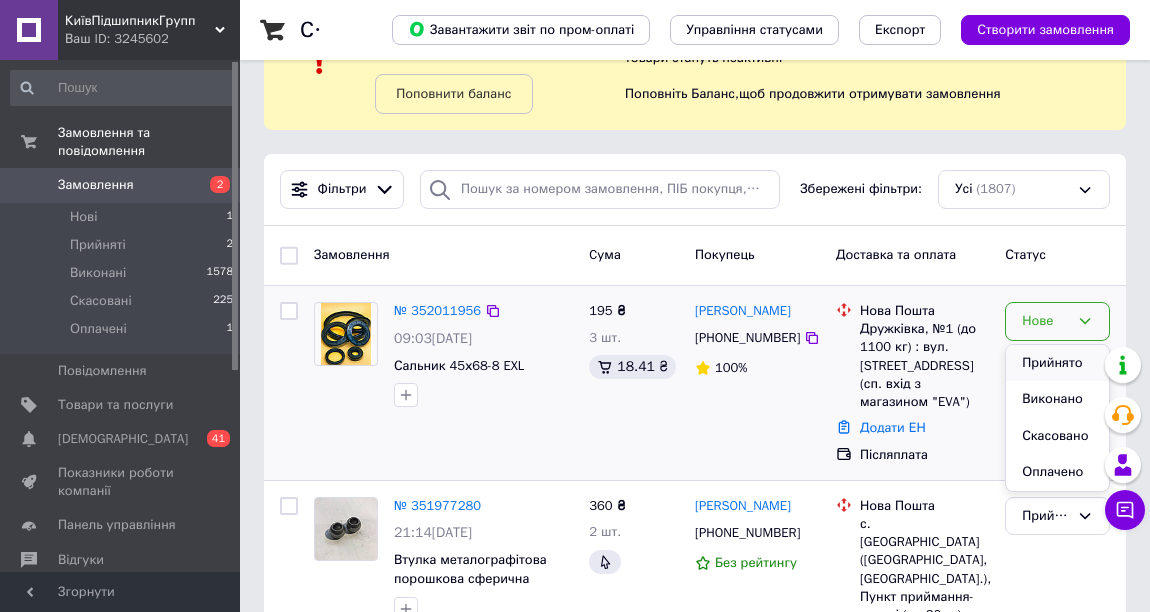 click on "Прийнято" at bounding box center [1057, 363] 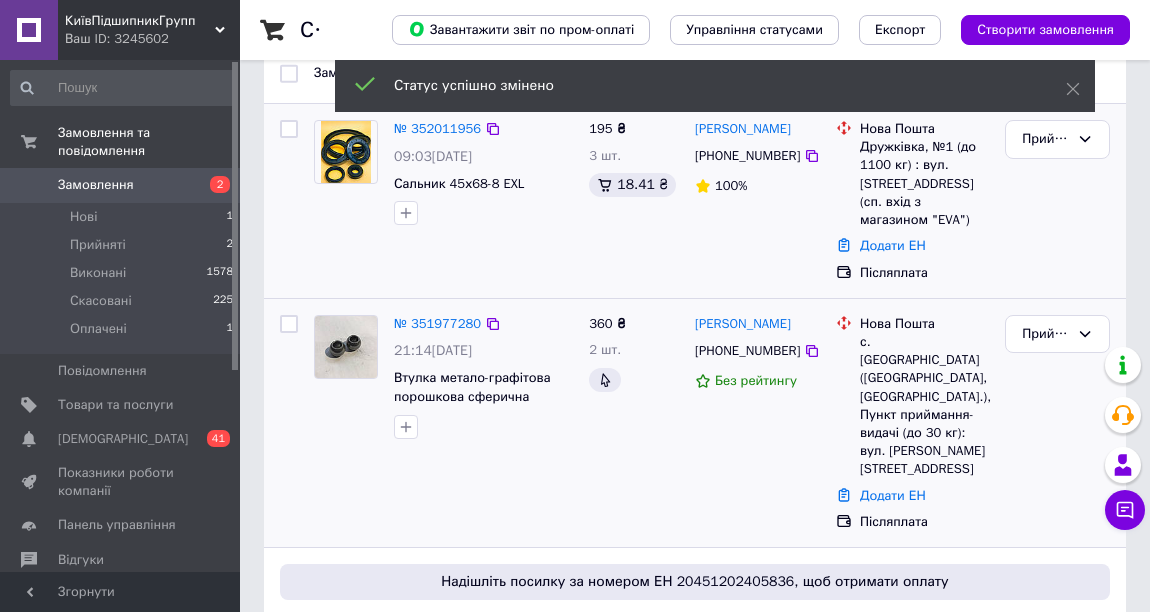 scroll, scrollTop: 181, scrollLeft: 0, axis: vertical 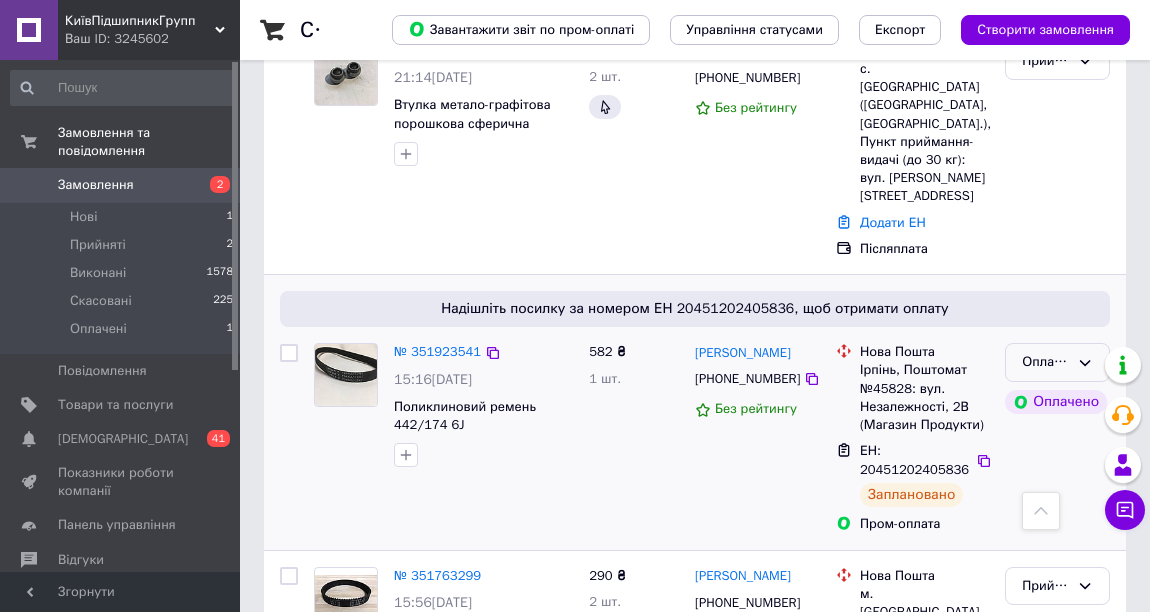 click 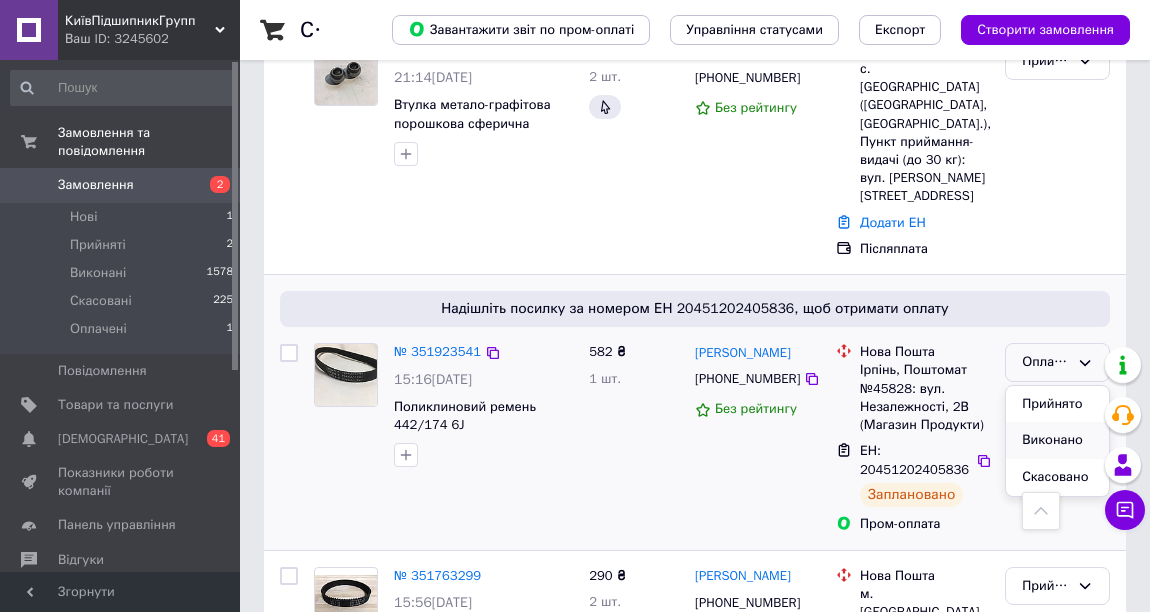 click on "Виконано" at bounding box center [1057, 440] 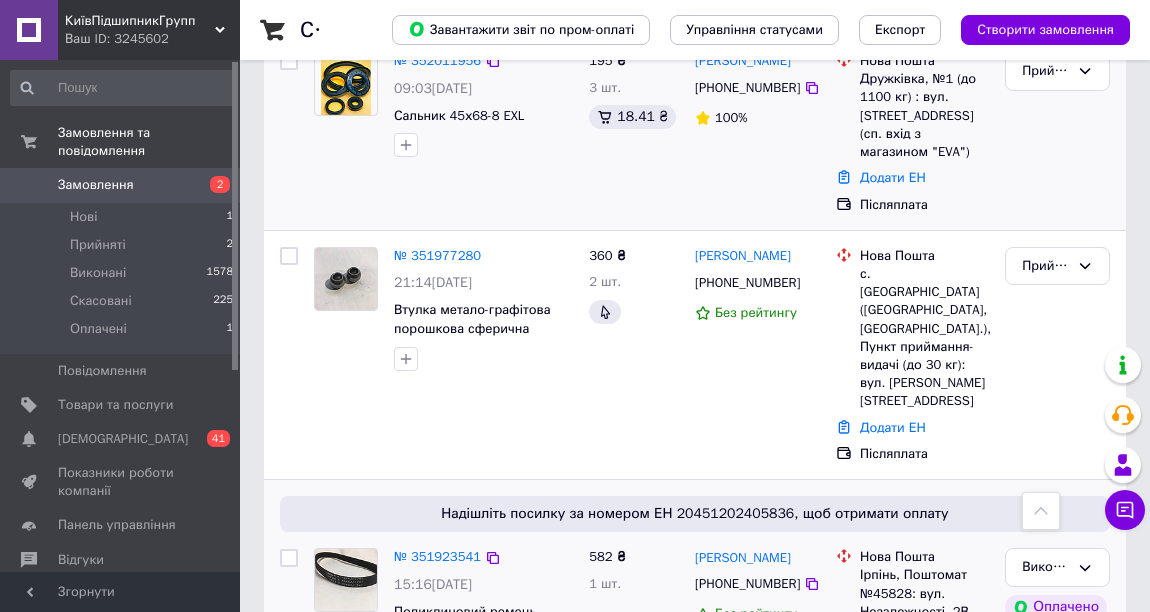 scroll, scrollTop: 311, scrollLeft: 0, axis: vertical 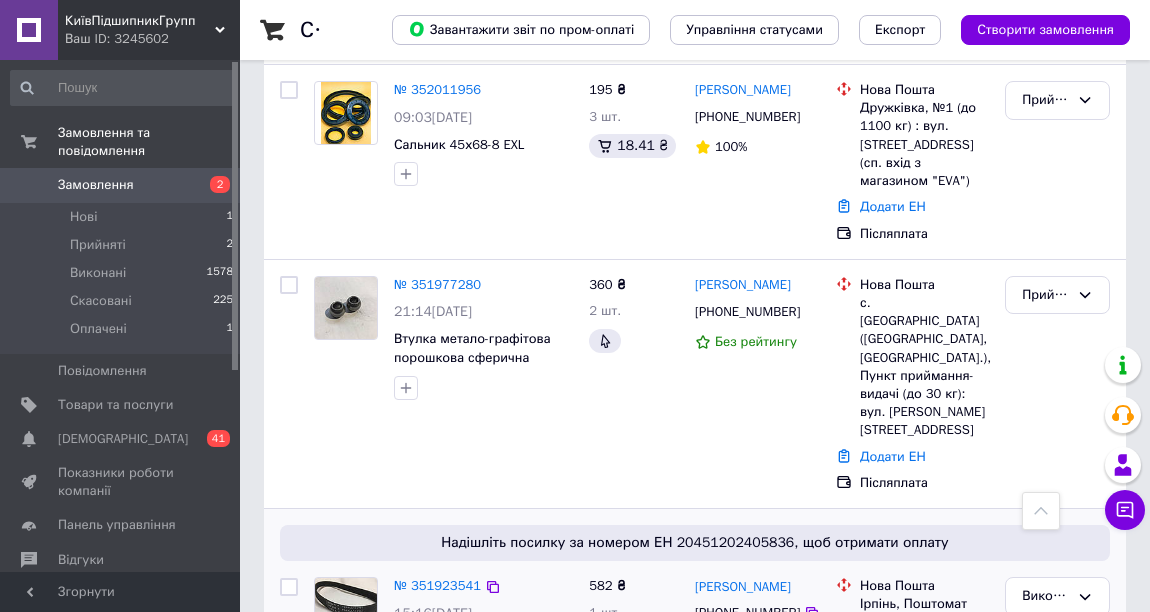 click on "Замовлення" at bounding box center (96, 185) 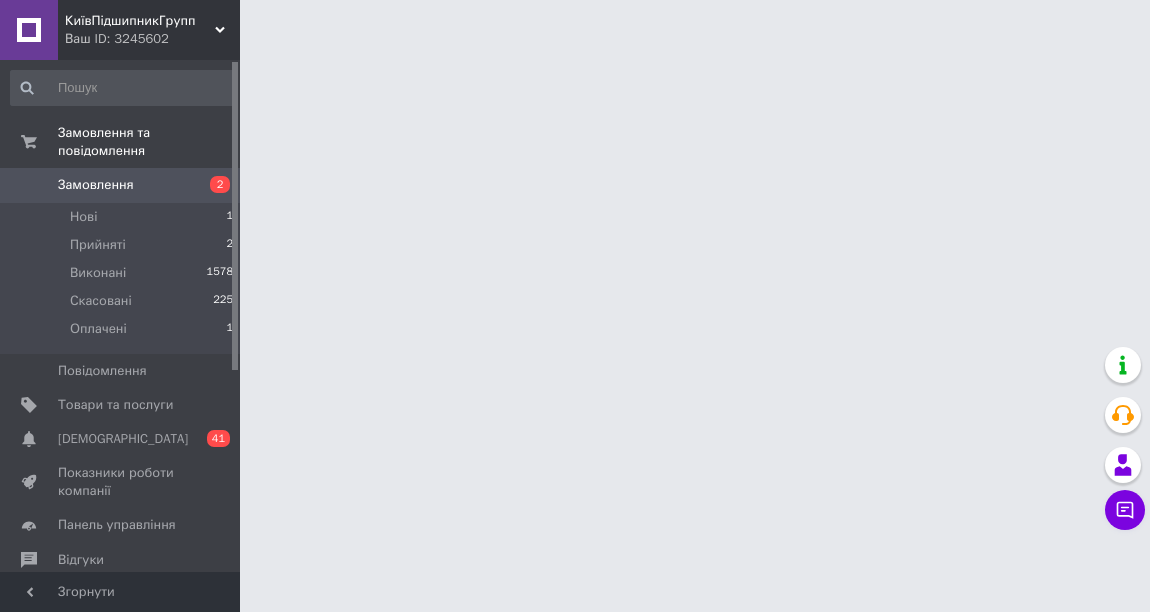 scroll, scrollTop: 0, scrollLeft: 0, axis: both 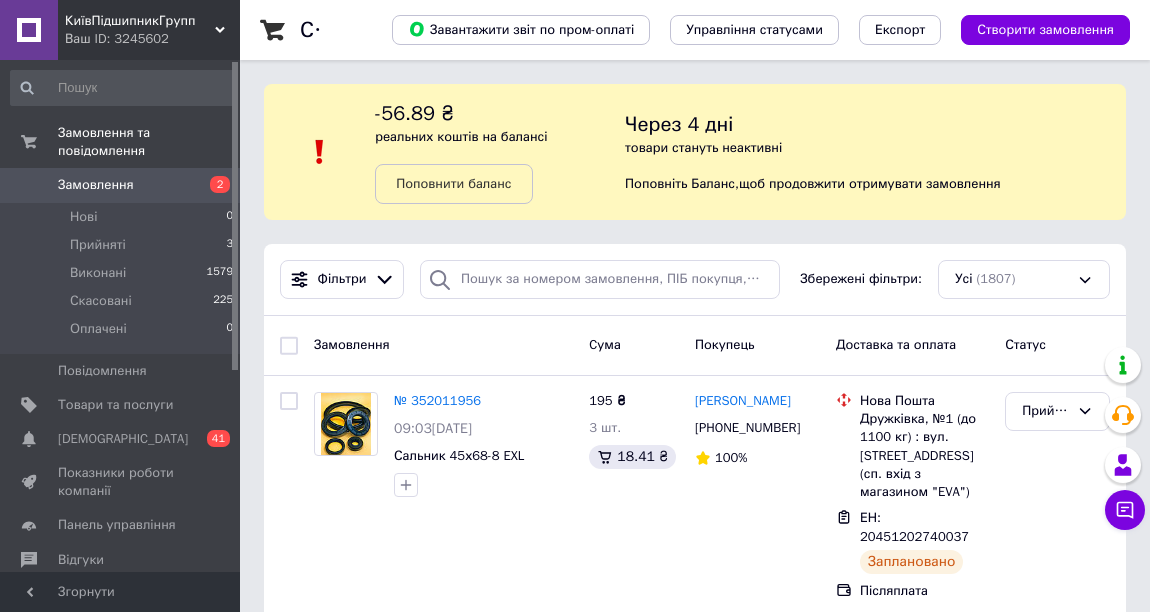 click on "Замовлення 2" at bounding box center (122, 185) 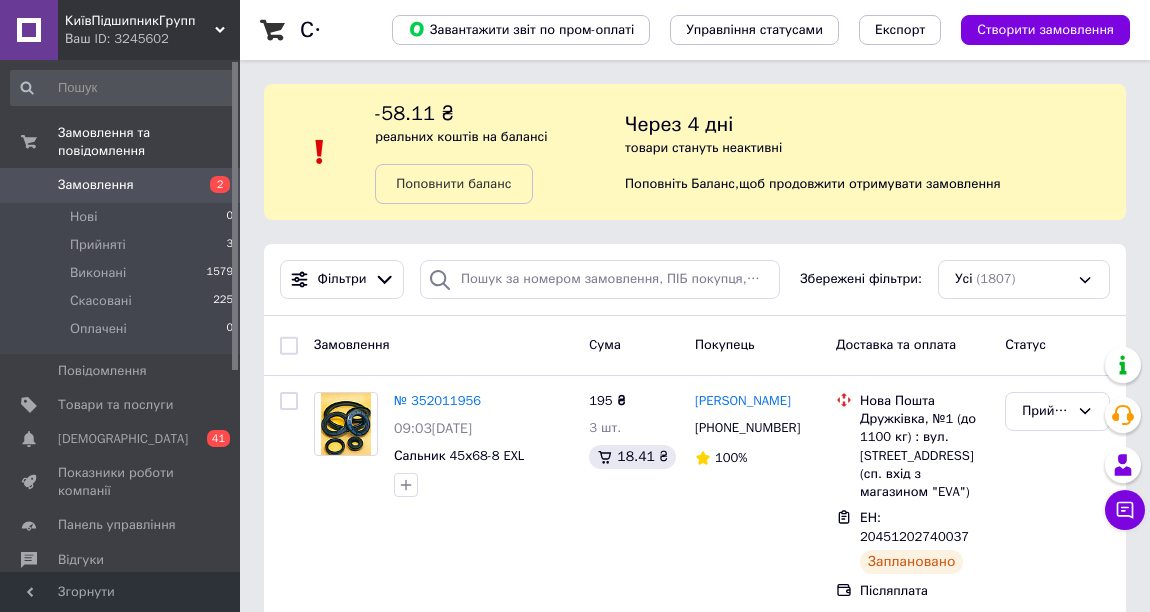 click on "Замовлення" at bounding box center (96, 185) 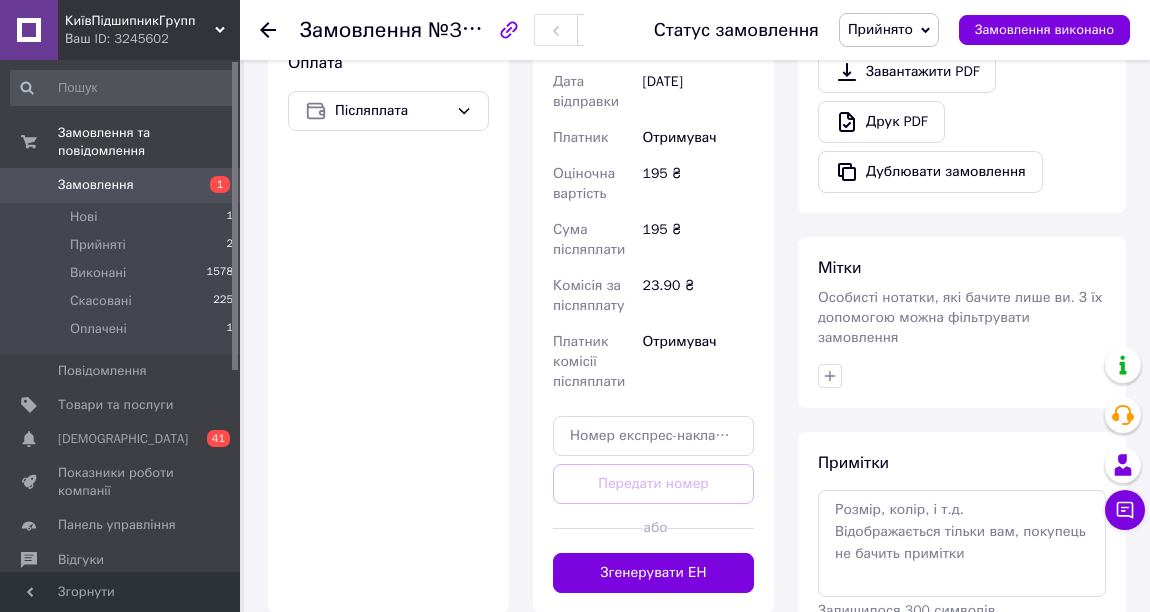 scroll, scrollTop: 929, scrollLeft: 0, axis: vertical 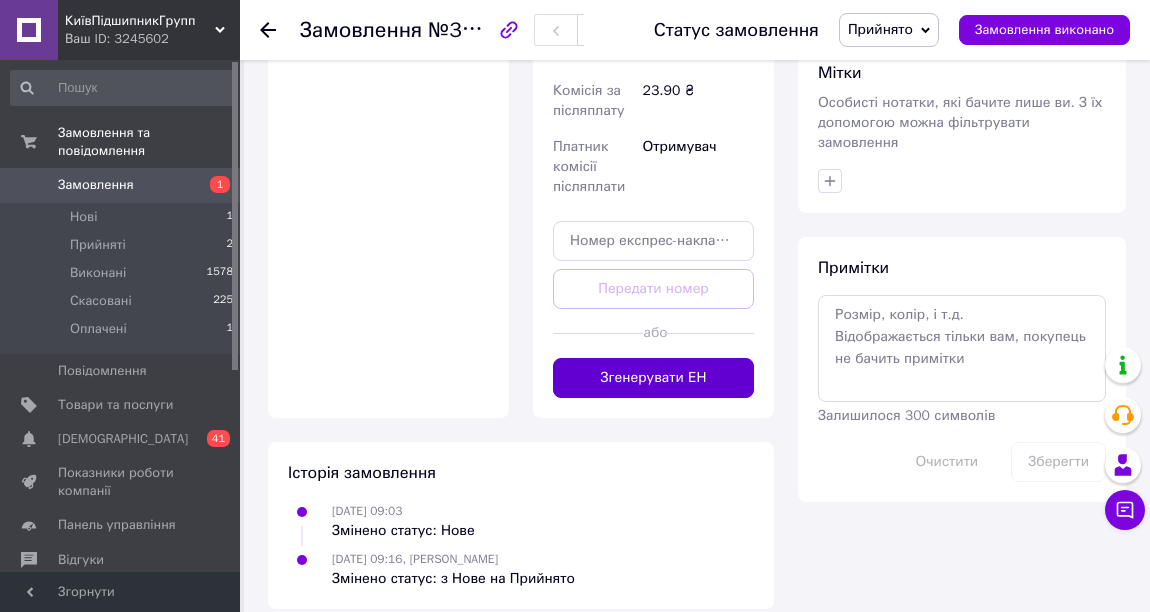 click on "Згенерувати ЕН" at bounding box center [653, 378] 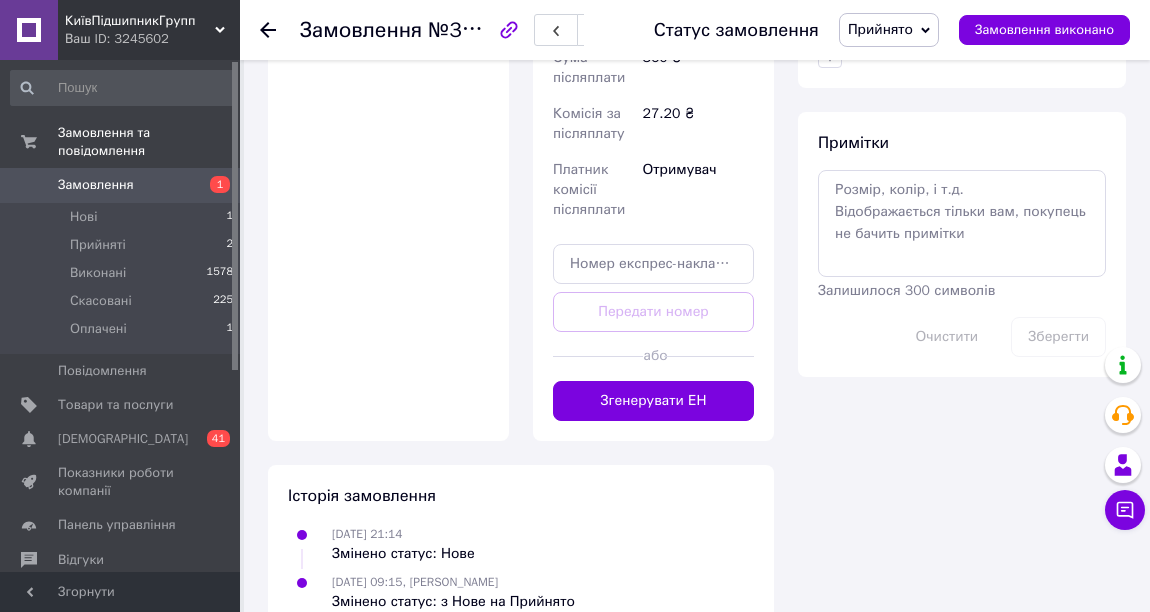scroll, scrollTop: 989, scrollLeft: 0, axis: vertical 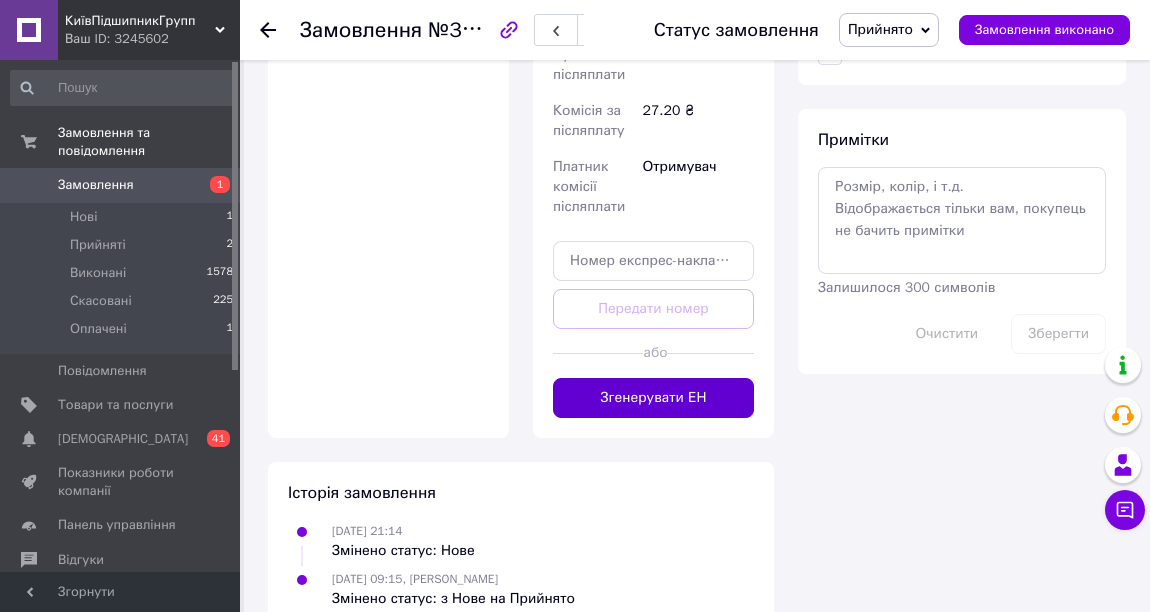 click on "Згенерувати ЕН" at bounding box center [653, 398] 